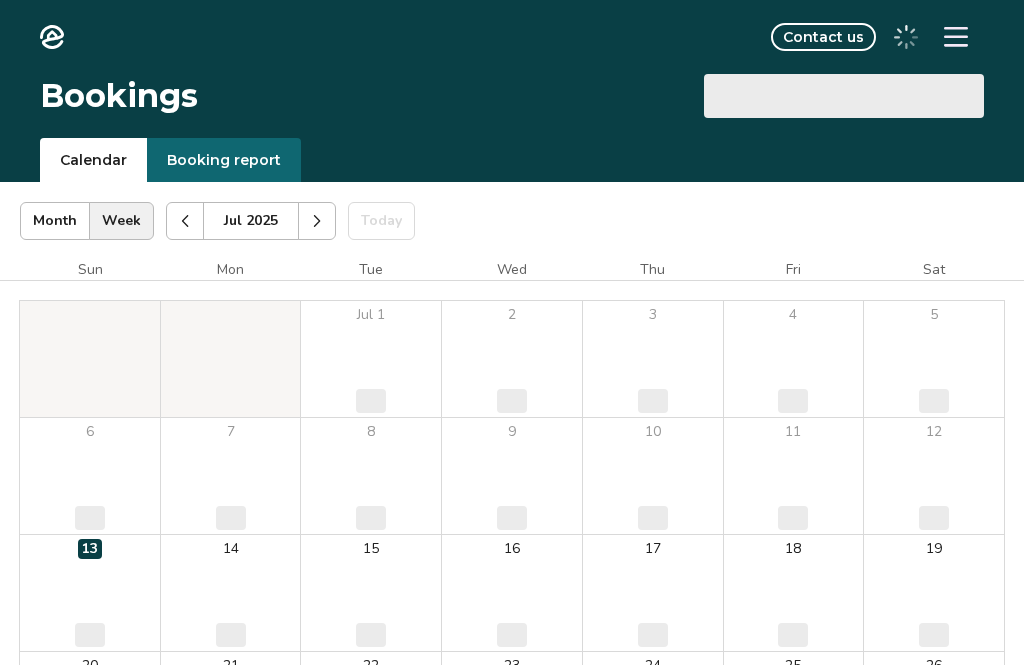 scroll, scrollTop: 0, scrollLeft: 0, axis: both 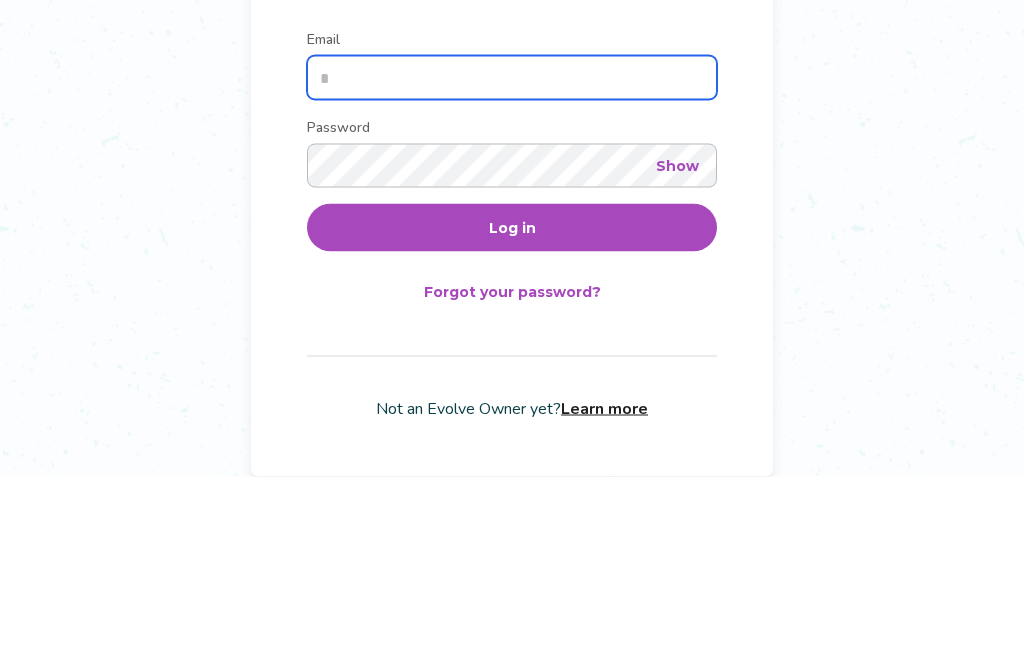 type on "**********" 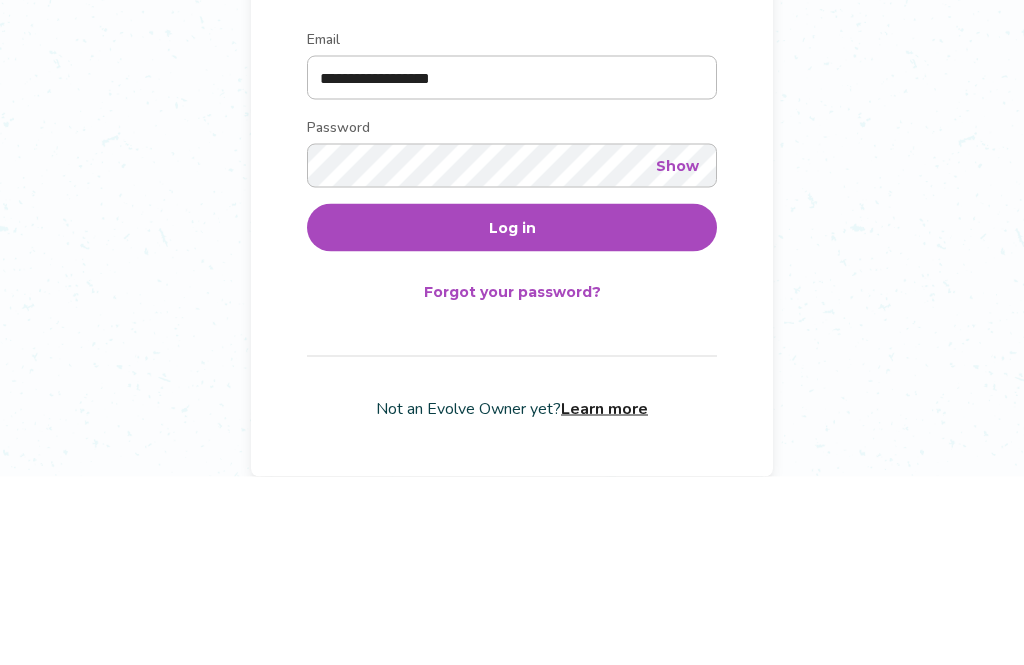 click on "Log in" at bounding box center [512, 416] 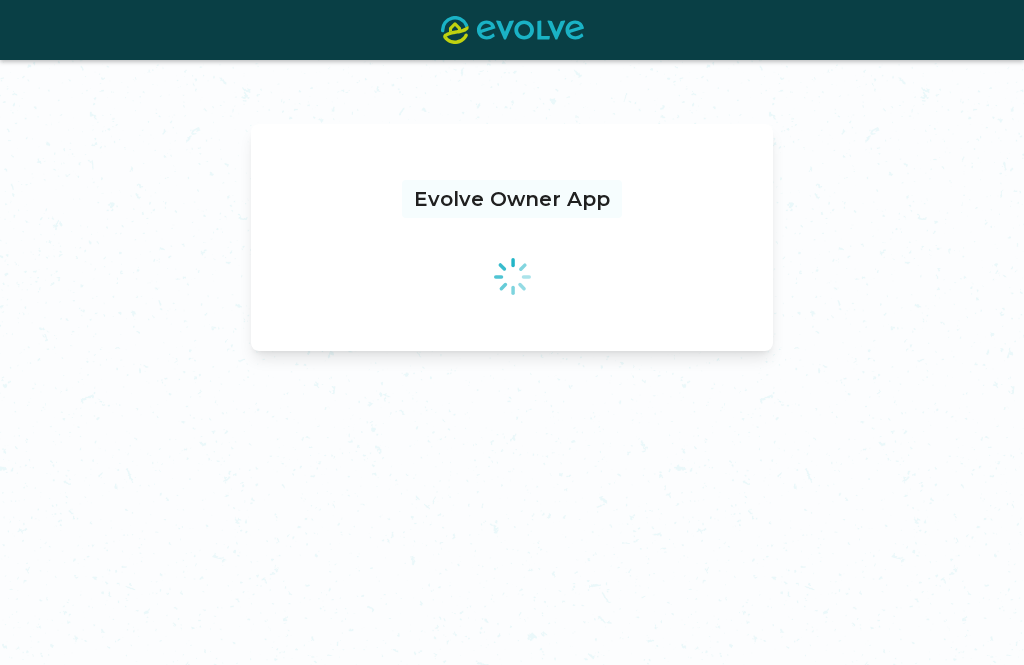 scroll, scrollTop: 0, scrollLeft: 0, axis: both 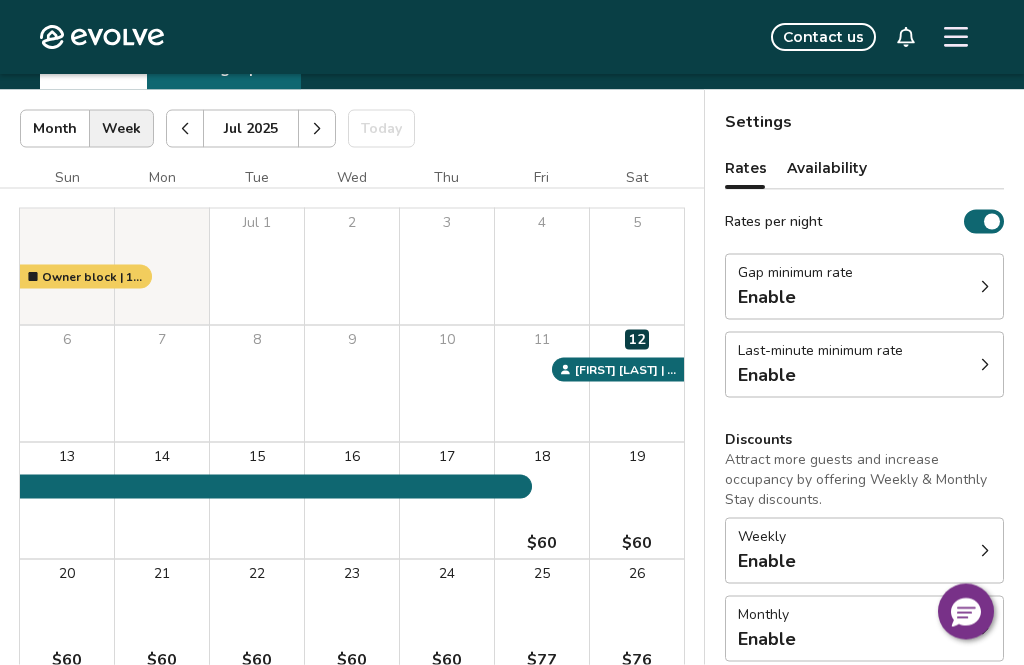click on "Gap minimum rate Enable" at bounding box center [864, 287] 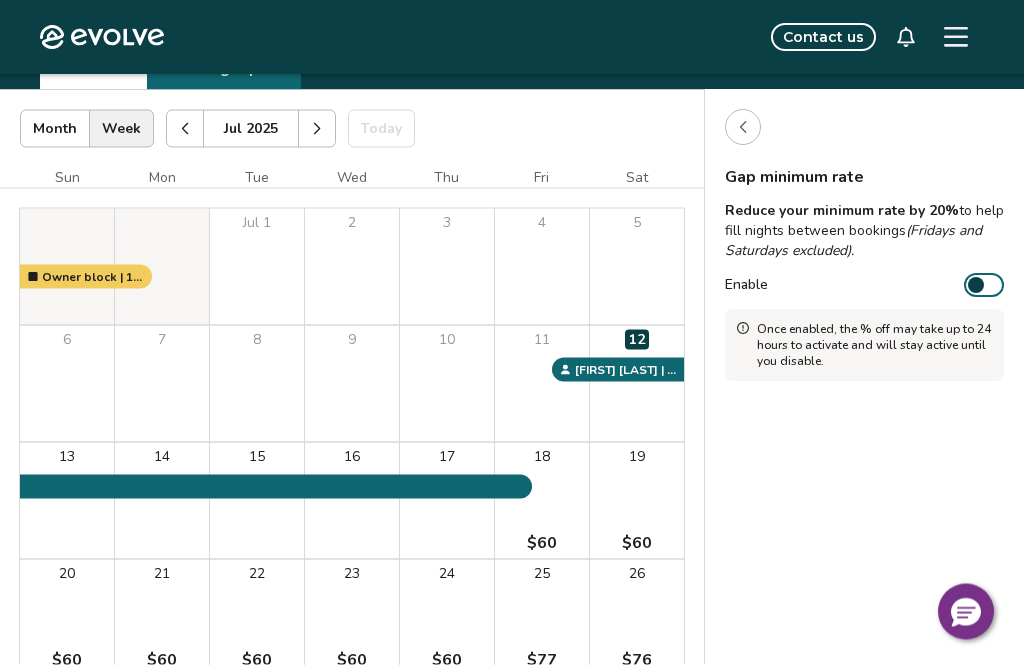 scroll, scrollTop: 93, scrollLeft: 0, axis: vertical 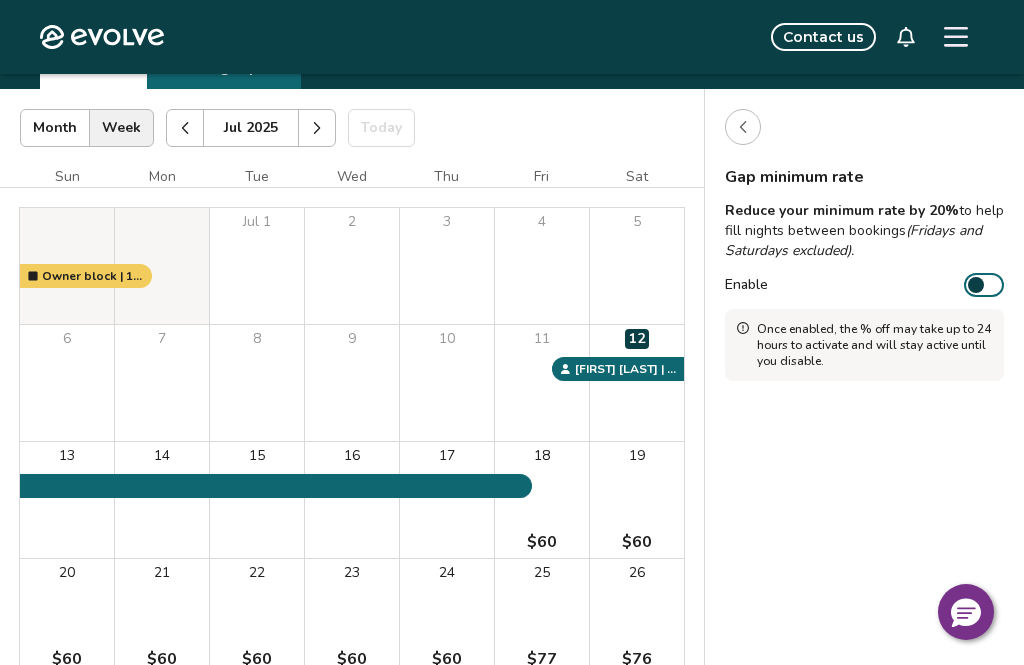 click on "Enable" at bounding box center (984, 285) 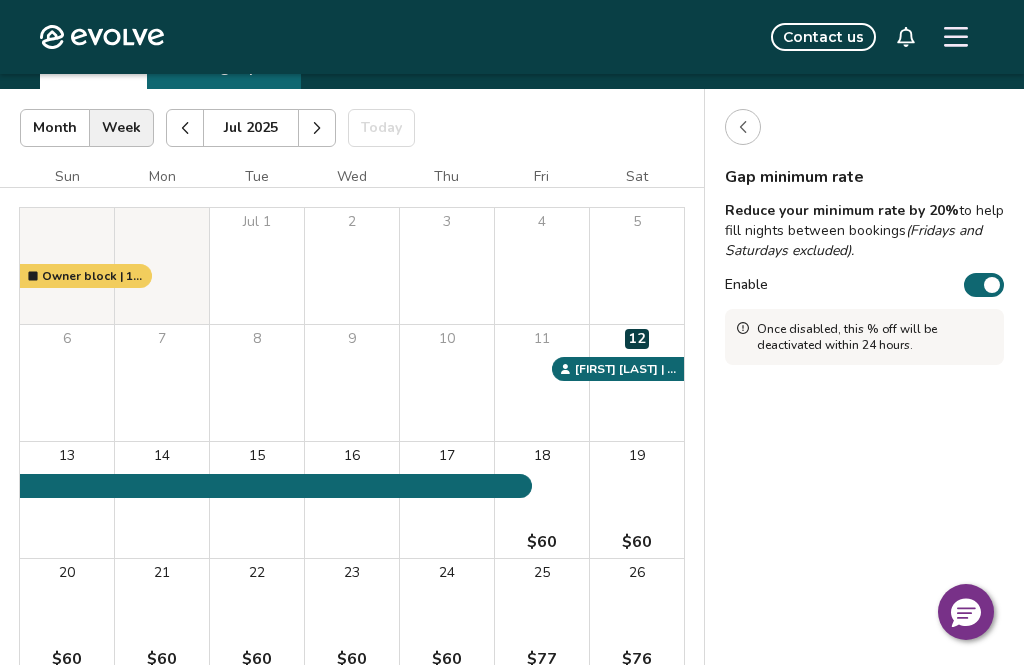 click at bounding box center (743, 127) 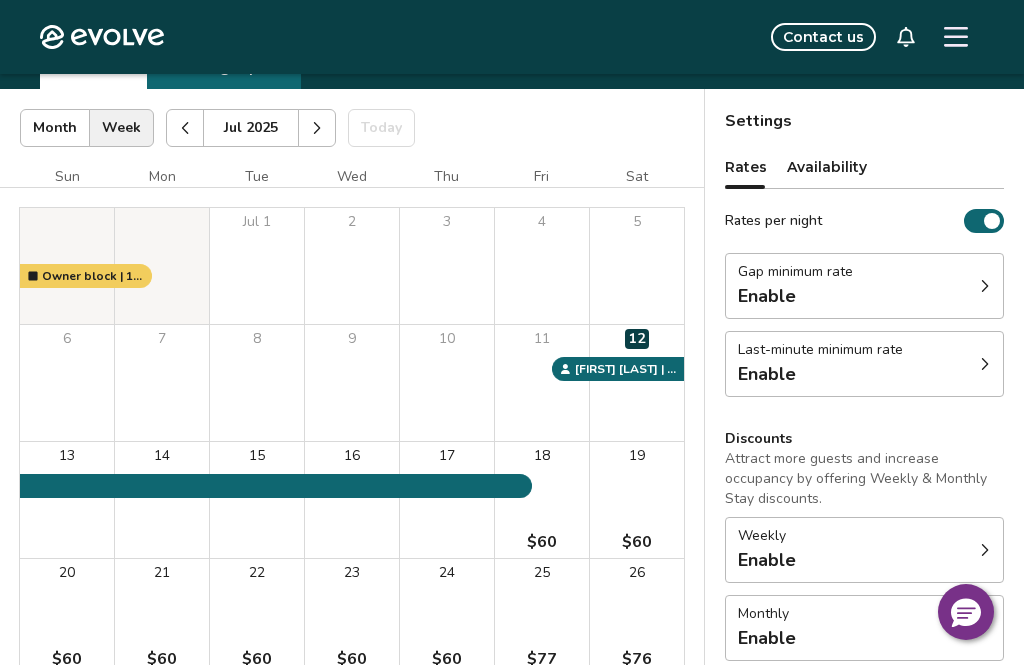click on "Last-minute minimum rate Enable" at bounding box center [864, 364] 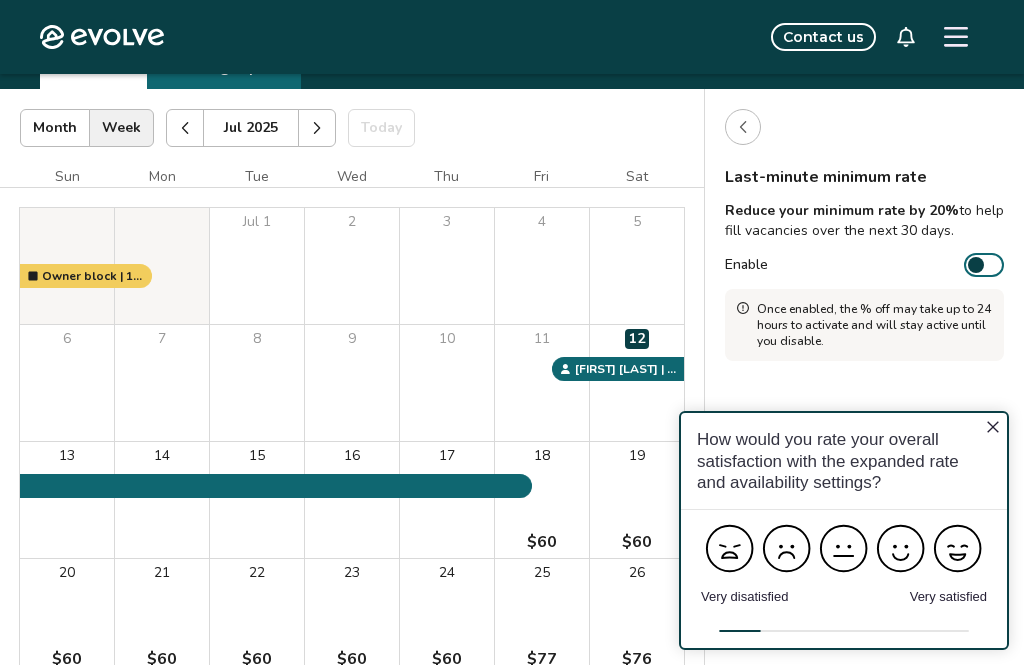 scroll, scrollTop: 0, scrollLeft: 0, axis: both 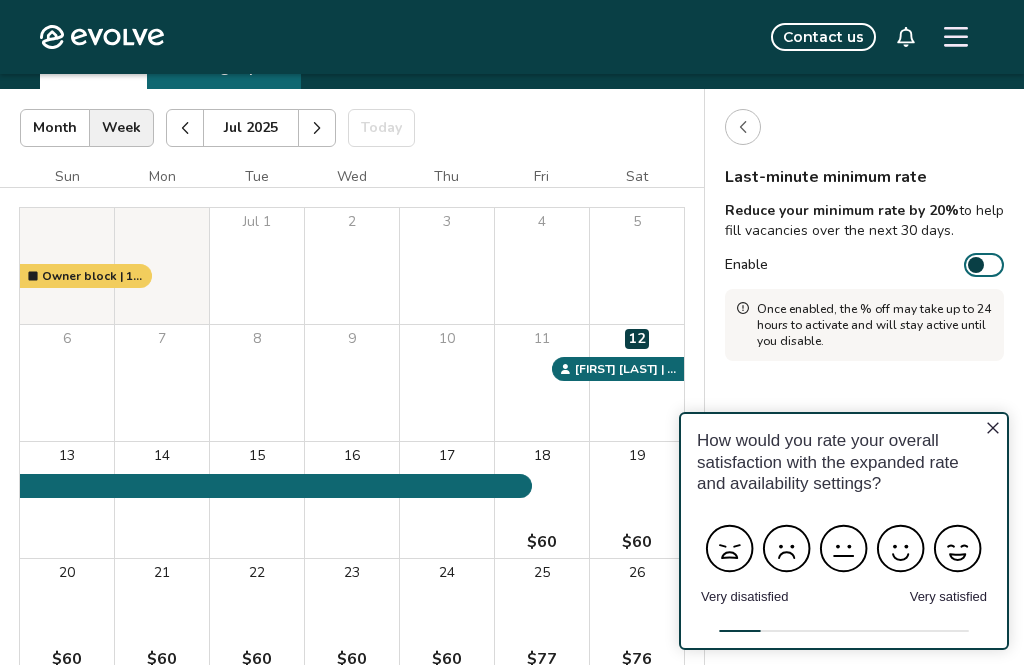click on "Enable" at bounding box center (984, 265) 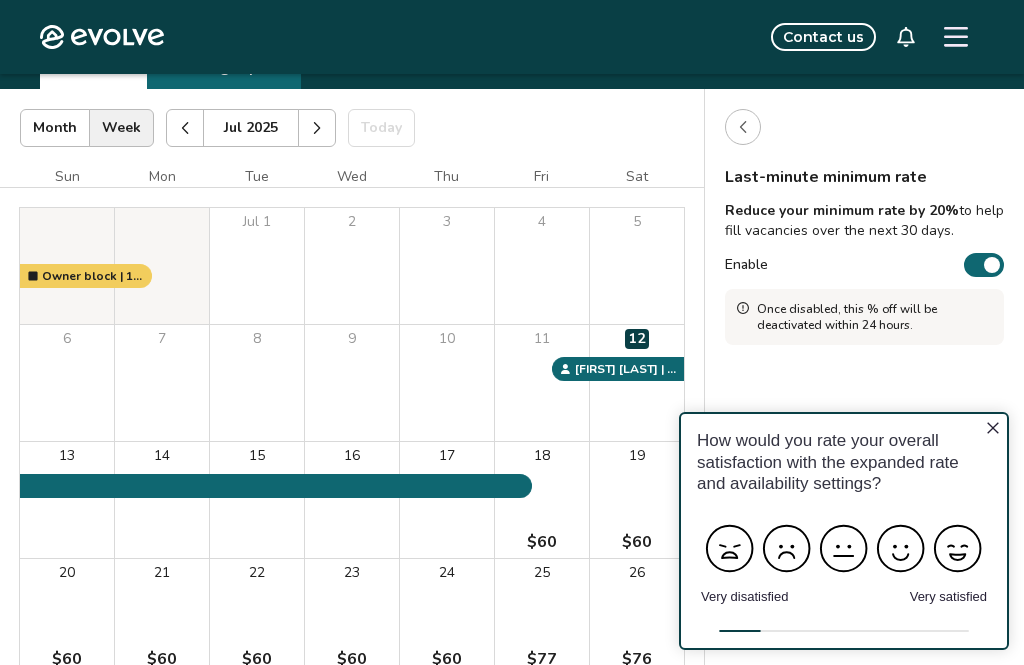 click on "Last-minute minimum rate Reduce your minimum rate by 20%  to help fill vacancies over the next 30 days. Enable Once disabled, this % off will be deactivated within 24 hours." at bounding box center [864, 475] 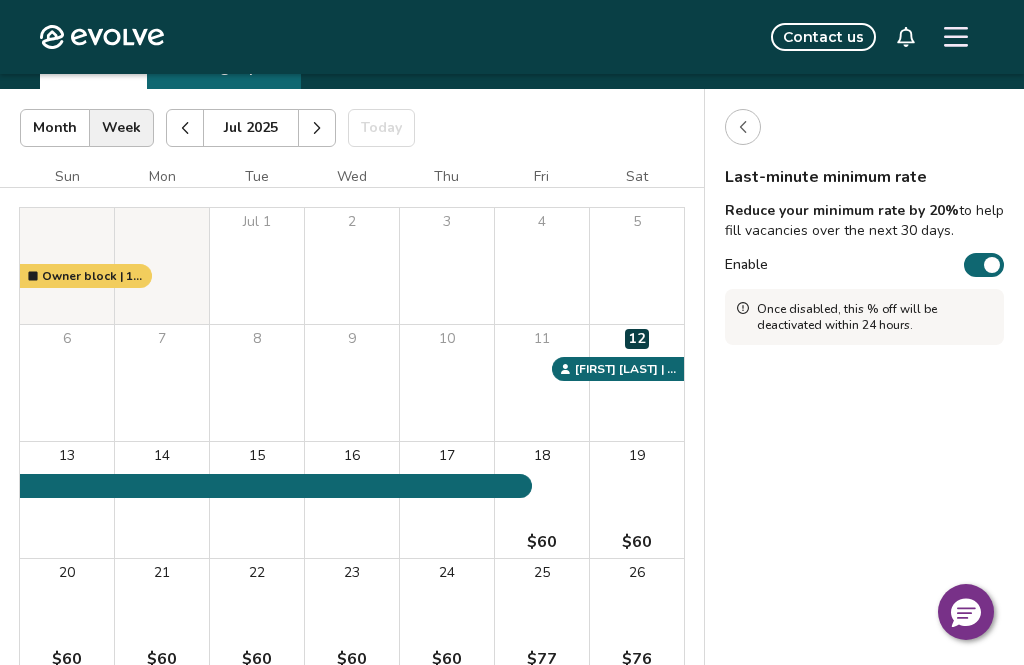 click on "Last-minute minimum rate Reduce your minimum rate by 20%  to help fill vacancies over the next 30 days. Enable Once disabled, this % off will be deactivated within 24 hours." at bounding box center [864, 475] 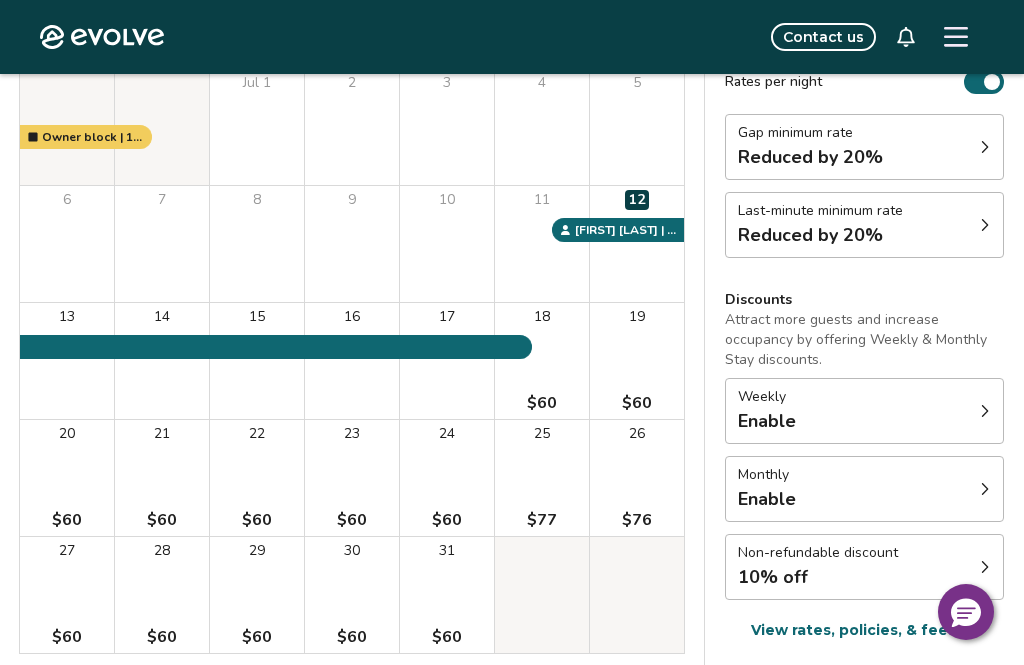 scroll, scrollTop: 235, scrollLeft: 0, axis: vertical 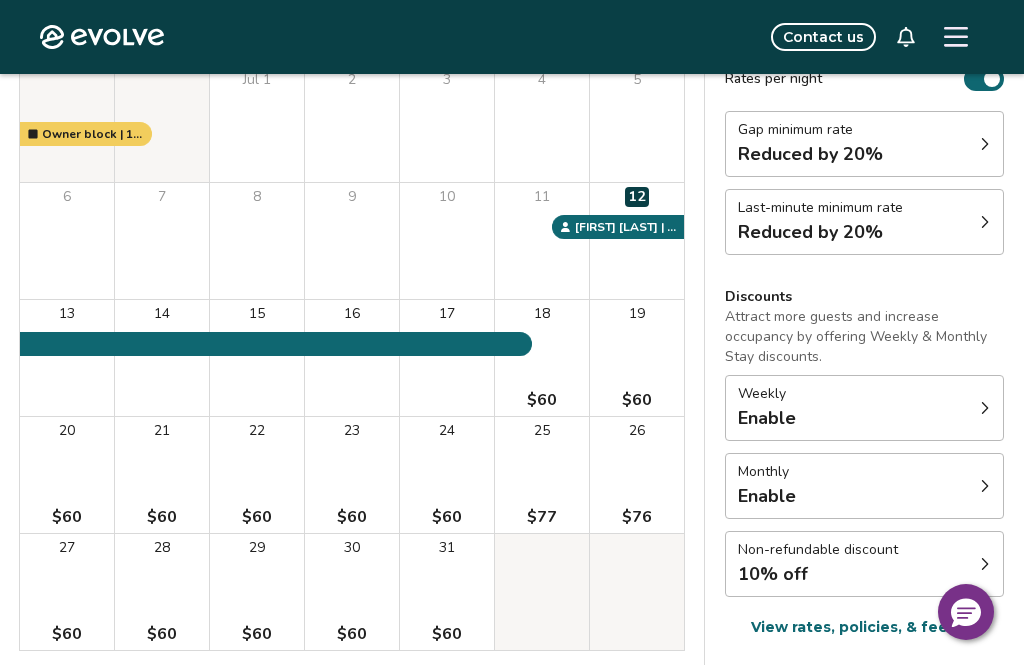 click on "Weekly Enable" at bounding box center (864, 408) 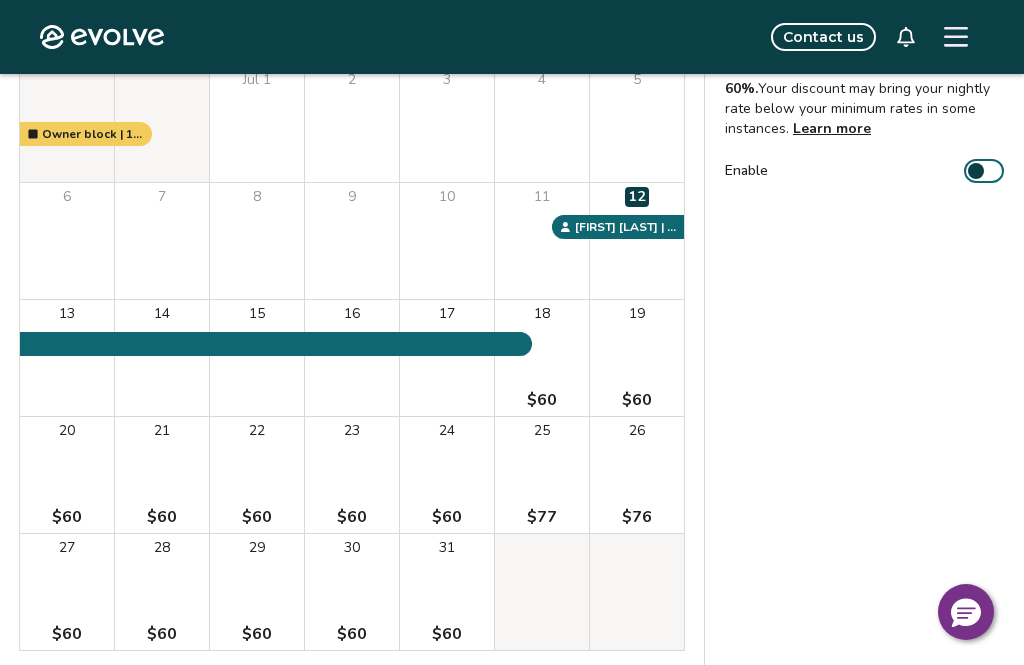click at bounding box center (976, 171) 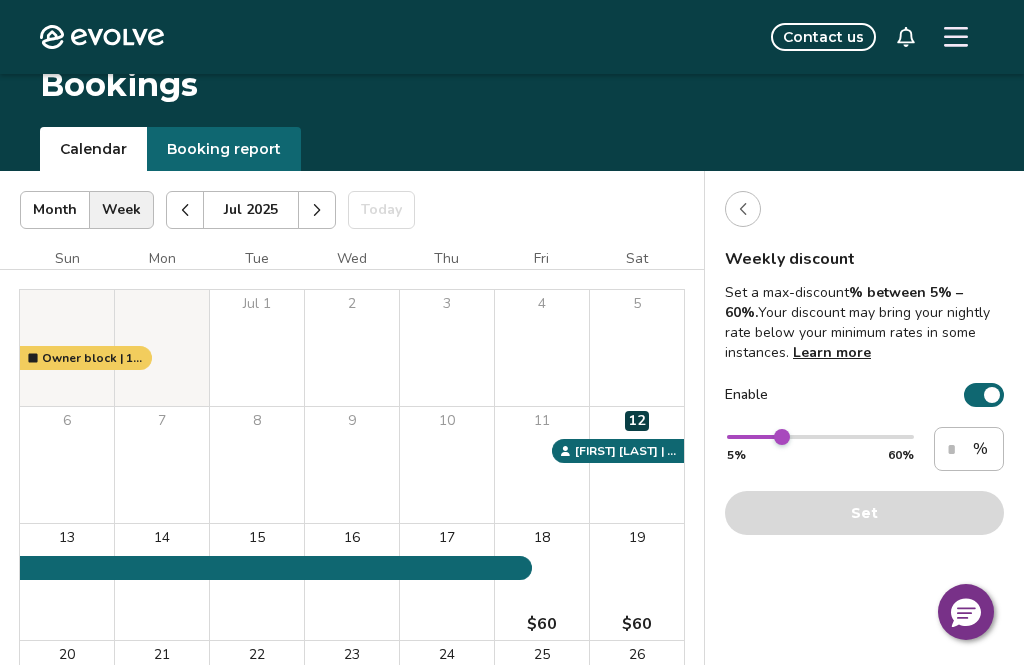 scroll, scrollTop: 0, scrollLeft: 0, axis: both 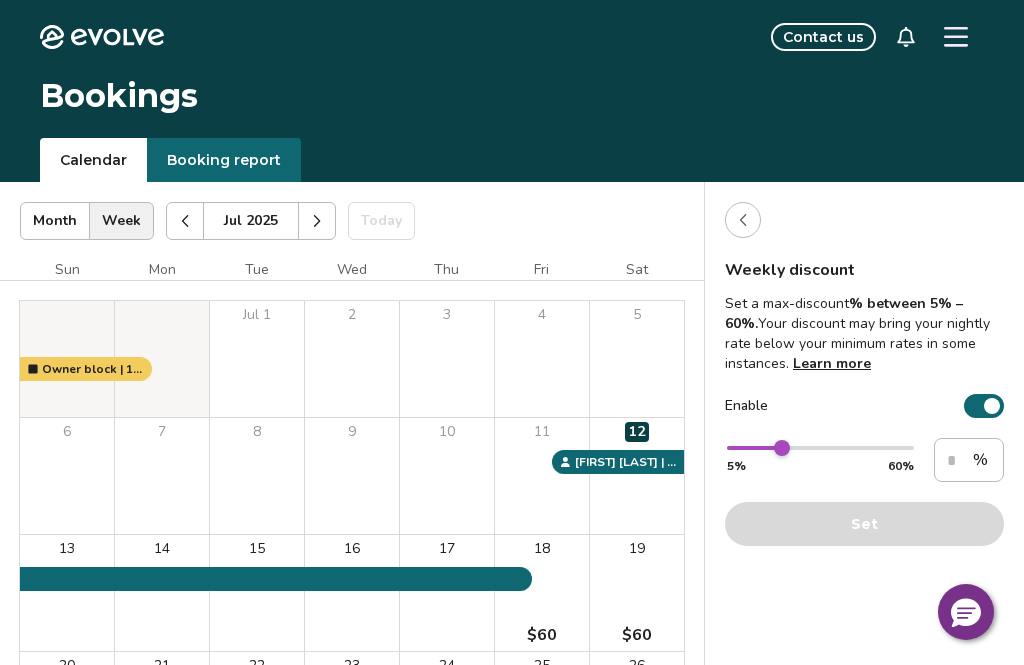 click 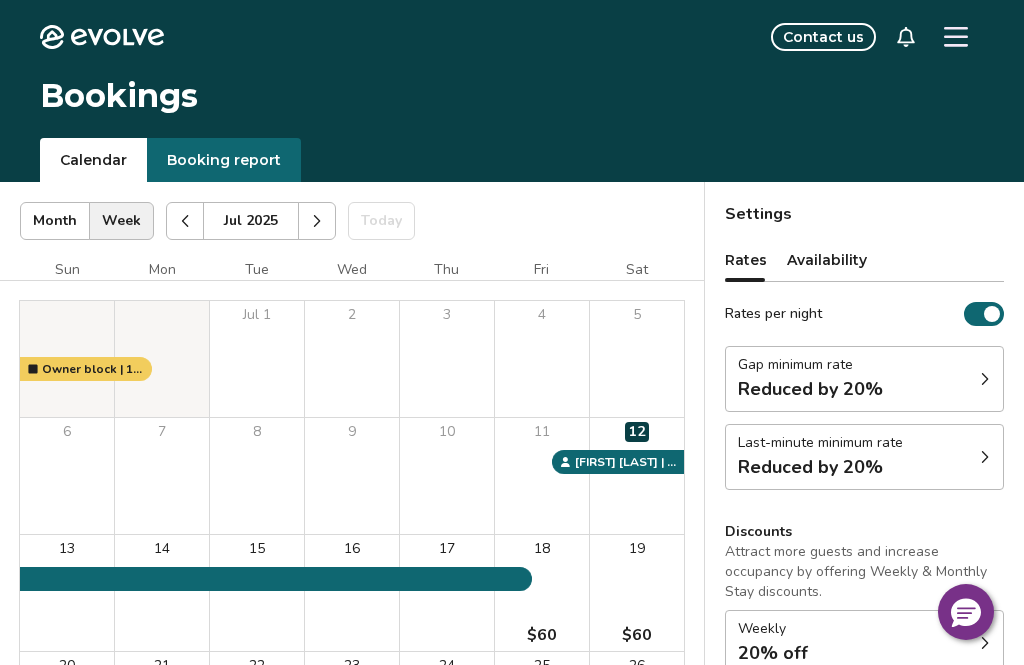 click on "Settings" at bounding box center [758, 214] 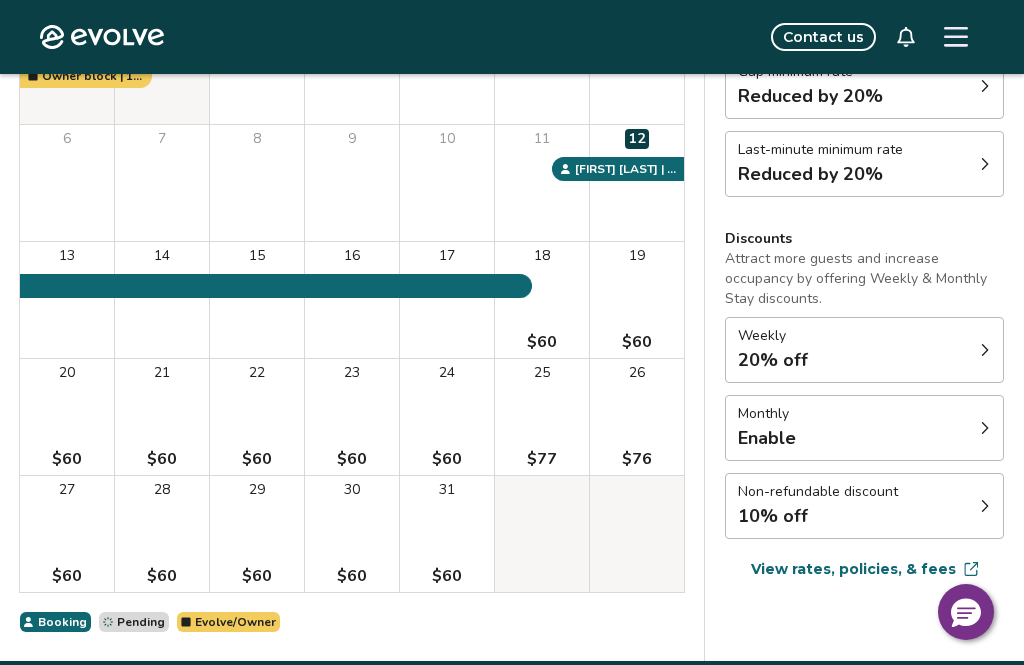 scroll, scrollTop: 305, scrollLeft: 0, axis: vertical 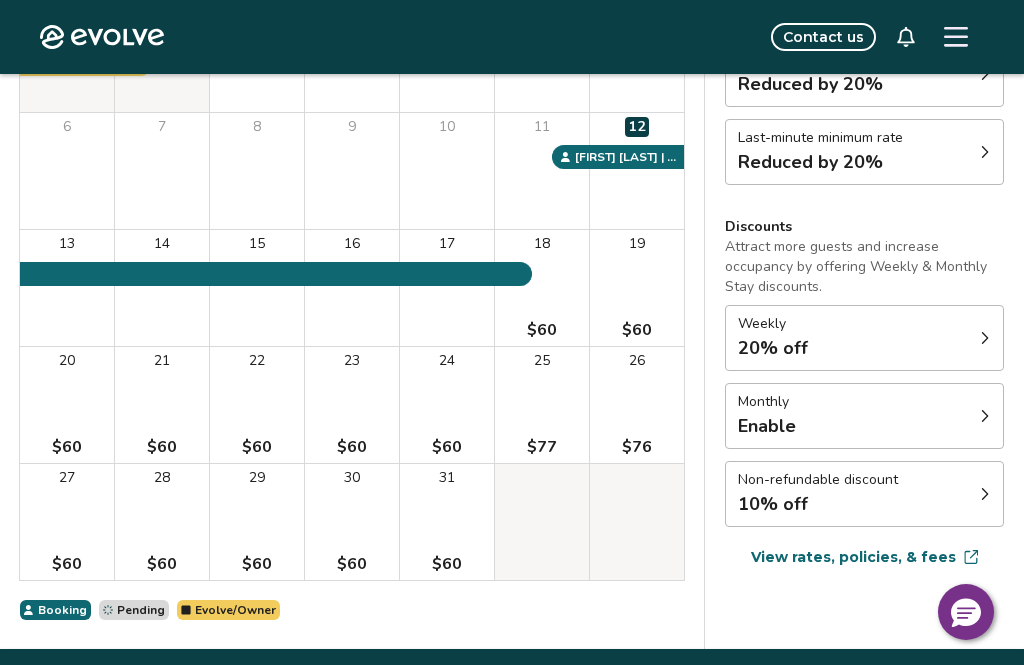 click on "Monthly Enable" at bounding box center (864, 416) 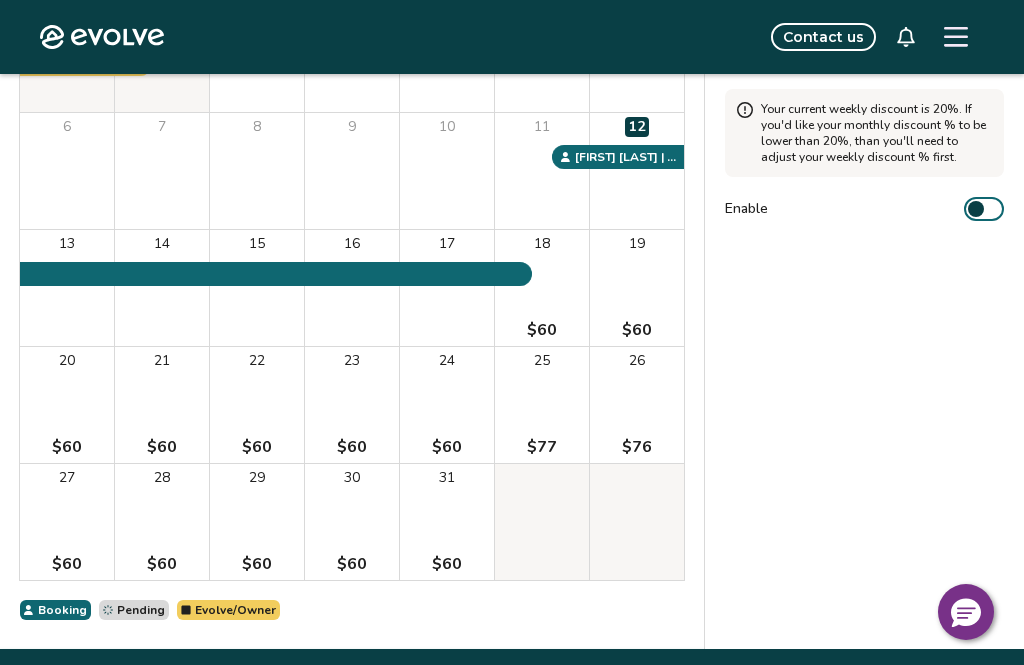 click at bounding box center (976, 209) 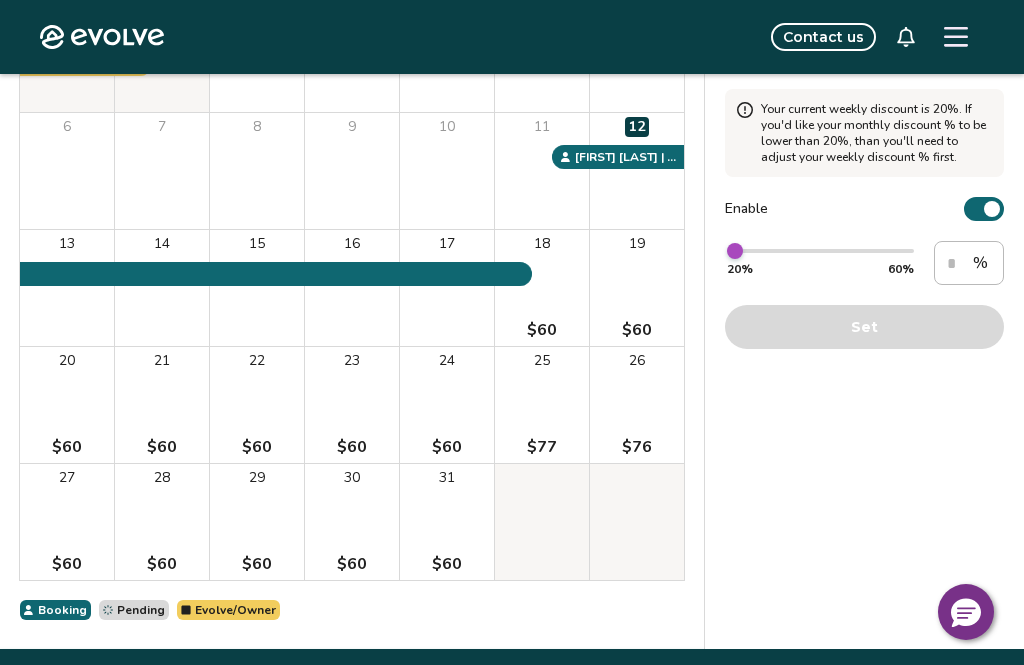 click at bounding box center (992, 209) 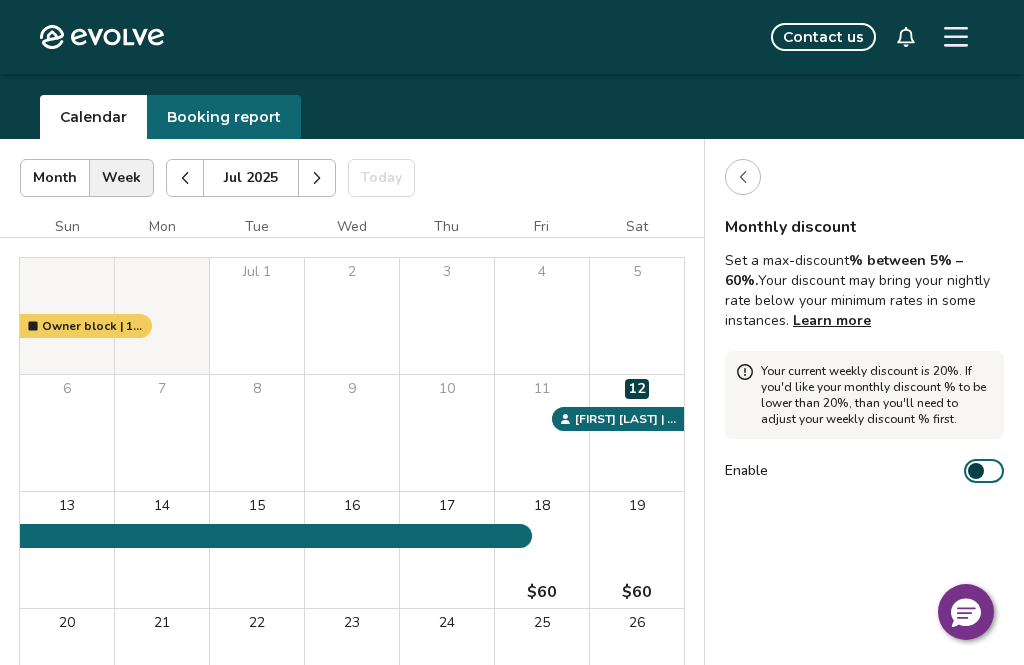 scroll, scrollTop: 45, scrollLeft: 0, axis: vertical 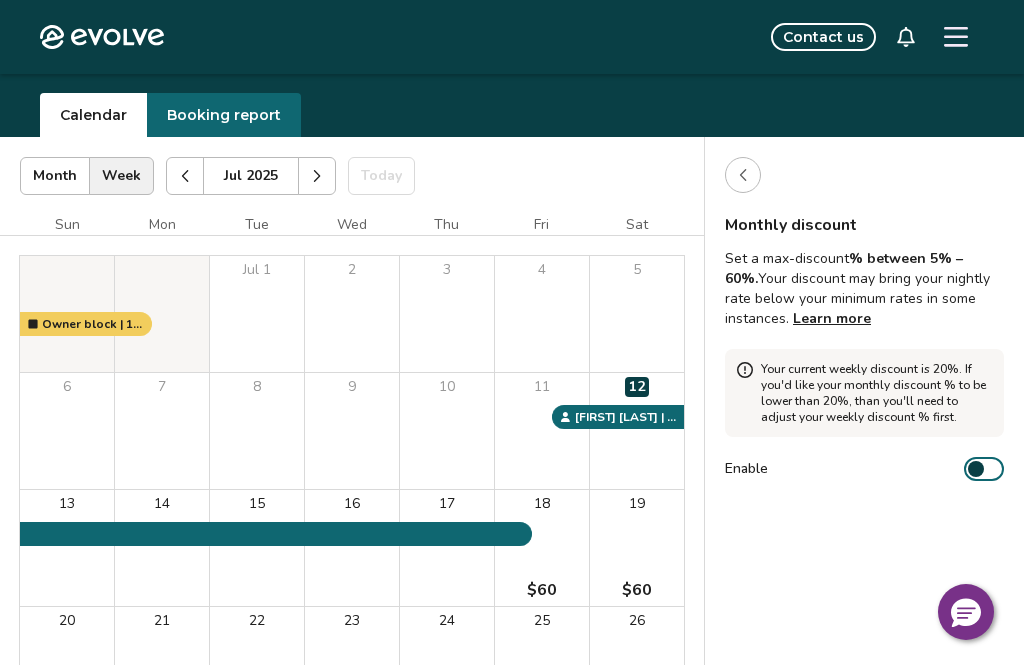 click 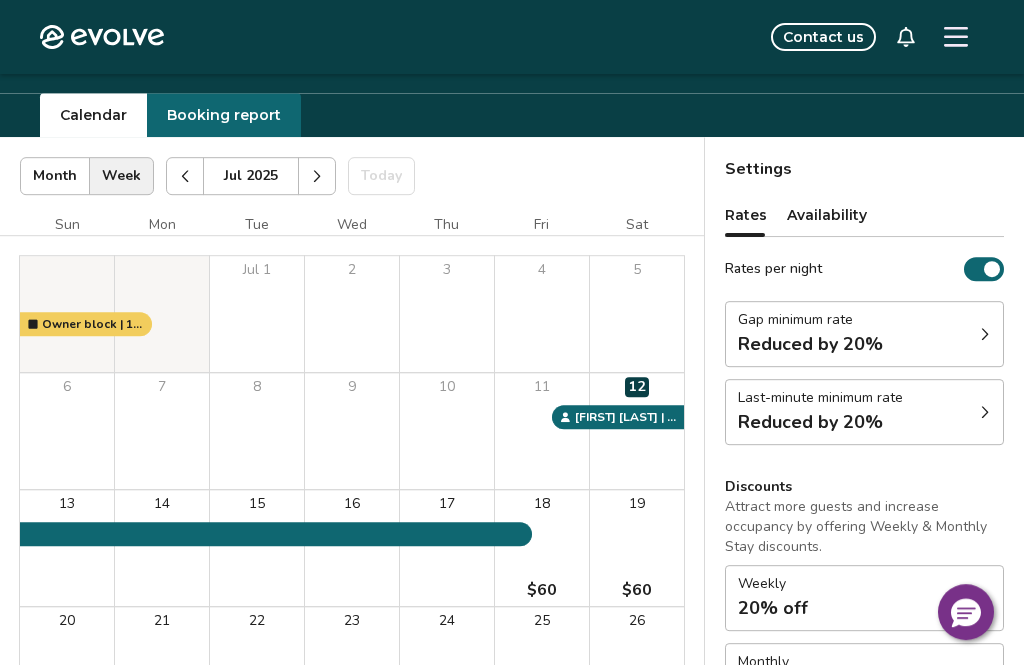 scroll, scrollTop: 28, scrollLeft: 0, axis: vertical 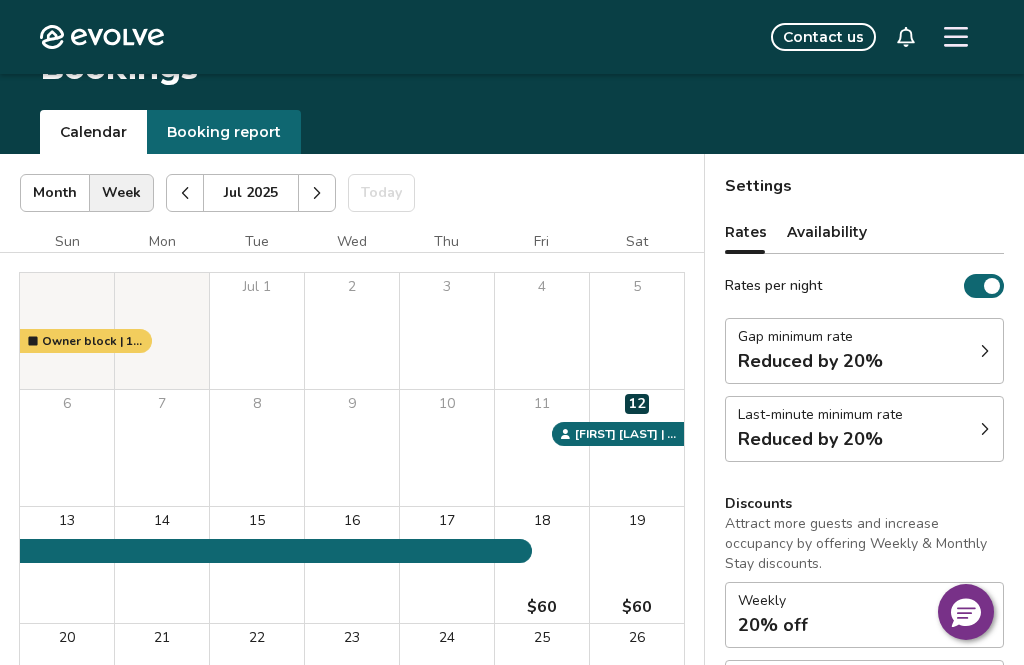 click on "Availability" at bounding box center [827, 232] 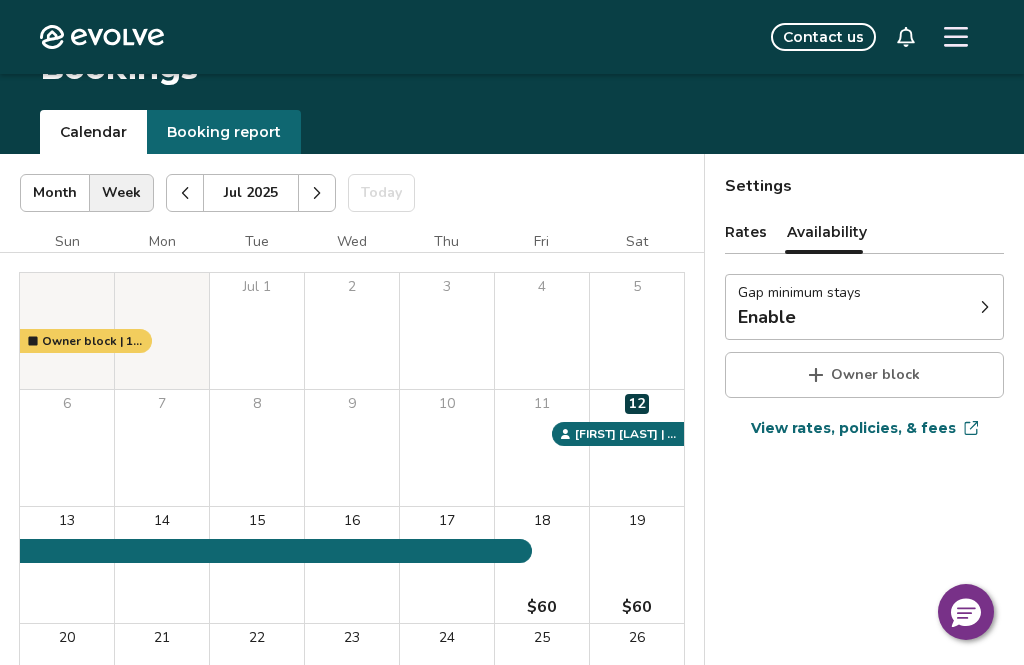 click on "Gap minimum stays Enable" at bounding box center (864, 307) 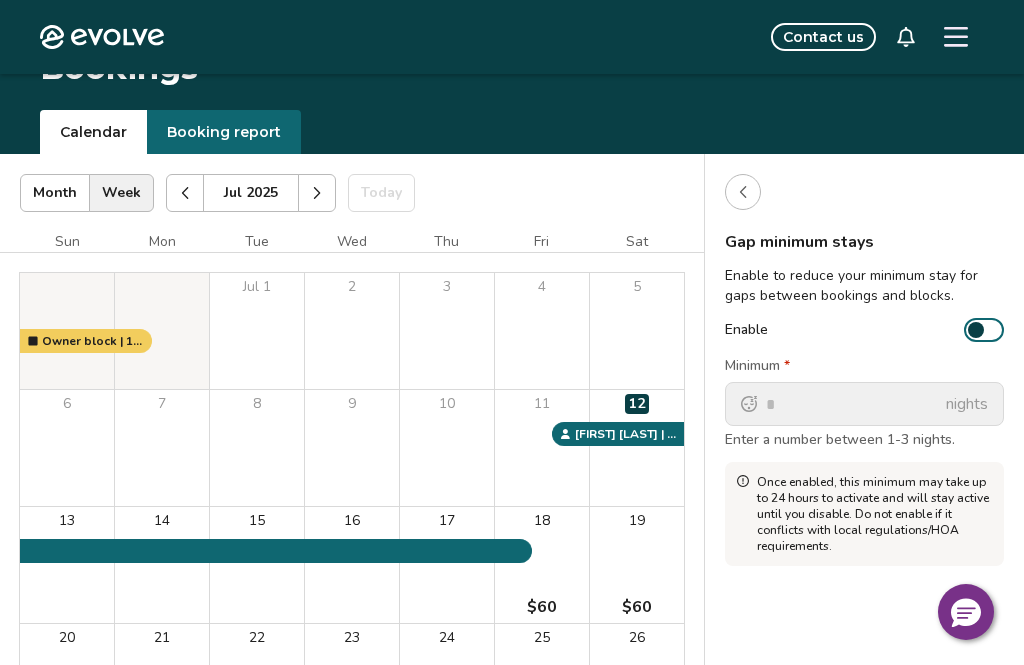 click on "Enable" at bounding box center [984, 330] 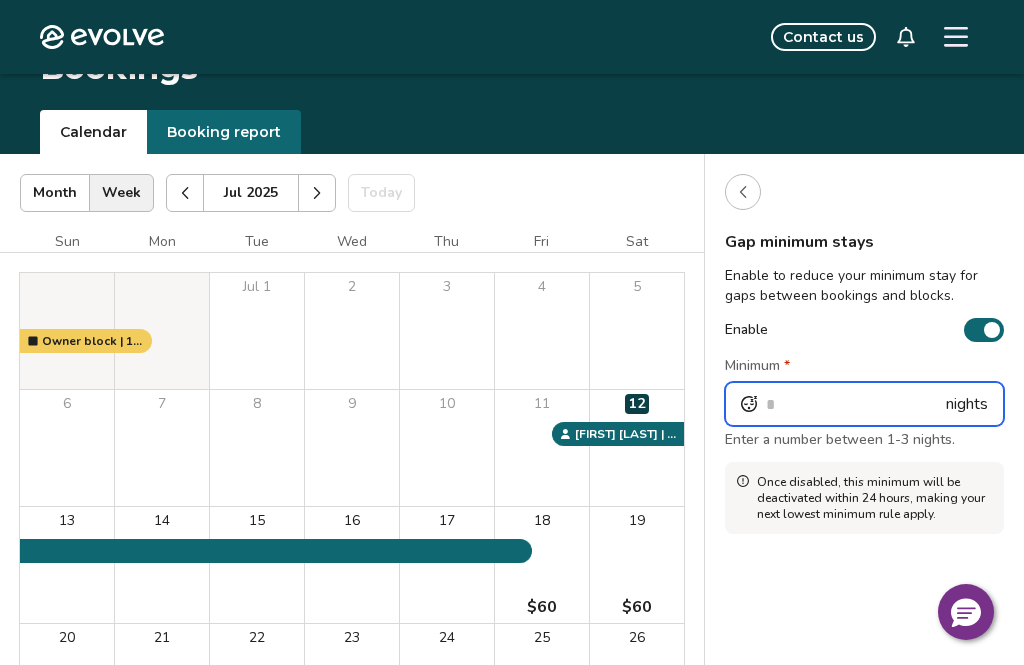 click on "*" at bounding box center [864, 404] 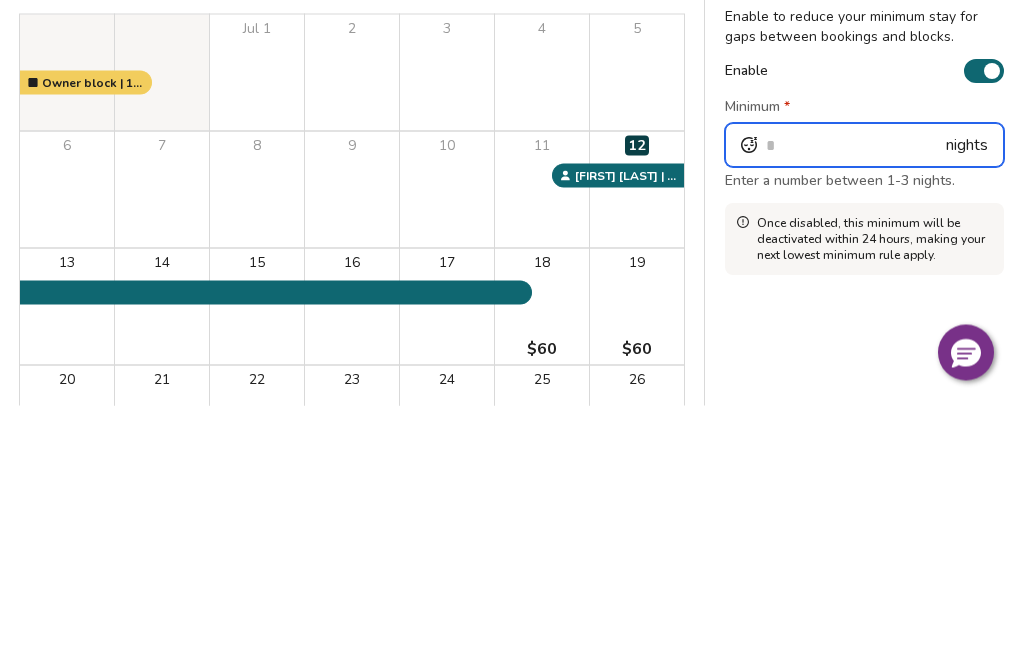 type on "*" 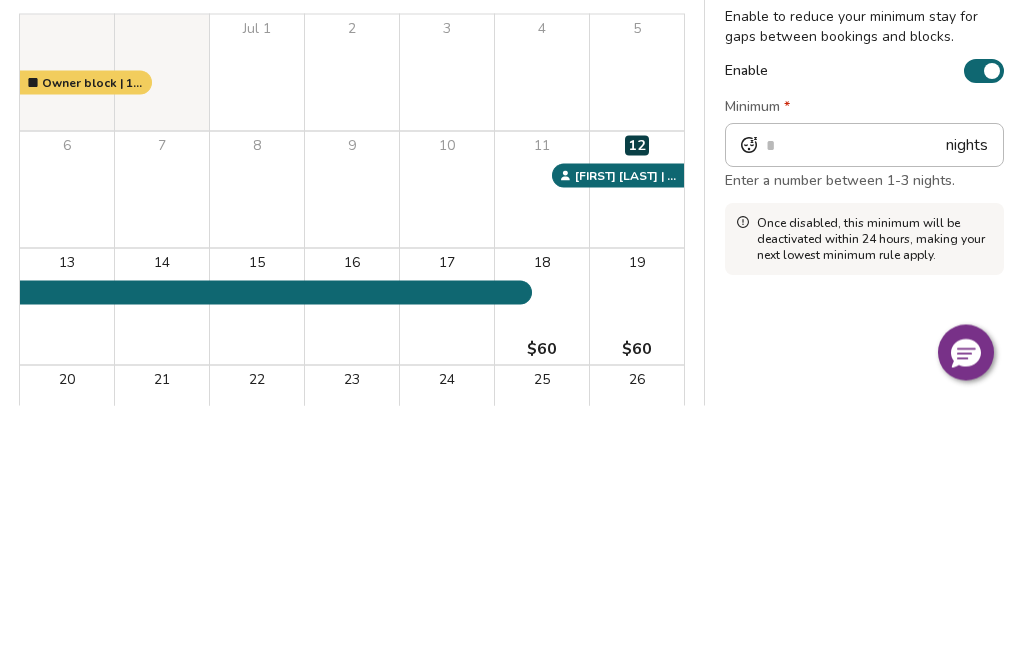 click on "Gap minimum stays Enable to reduce your minimum stay for gaps between bookings and blocks. Enable Minimum   * * nights Enter a number between 1-3 nights. Once disabled, this minimum will be deactivated within 24 hours, making your next lowest minimum rule apply." at bounding box center (864, 541) 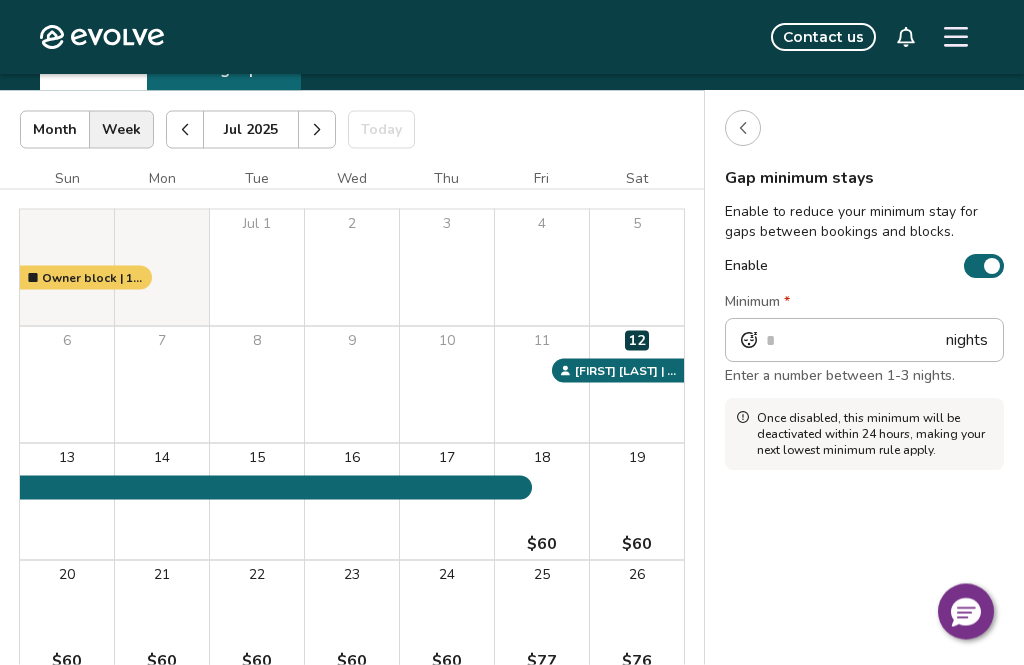 scroll, scrollTop: 99, scrollLeft: 0, axis: vertical 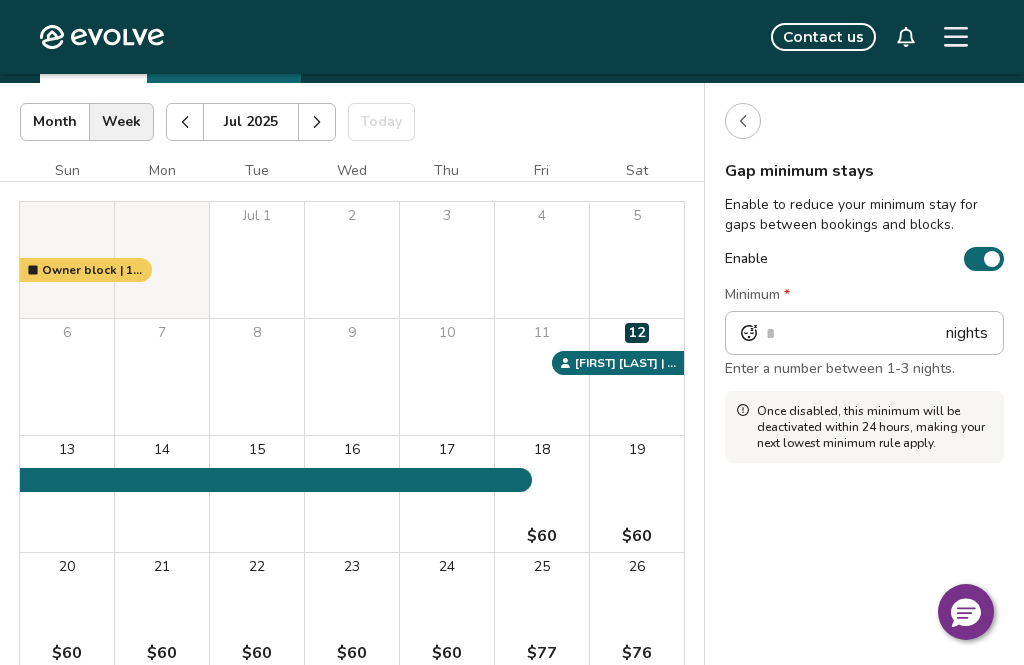 click at bounding box center [743, 121] 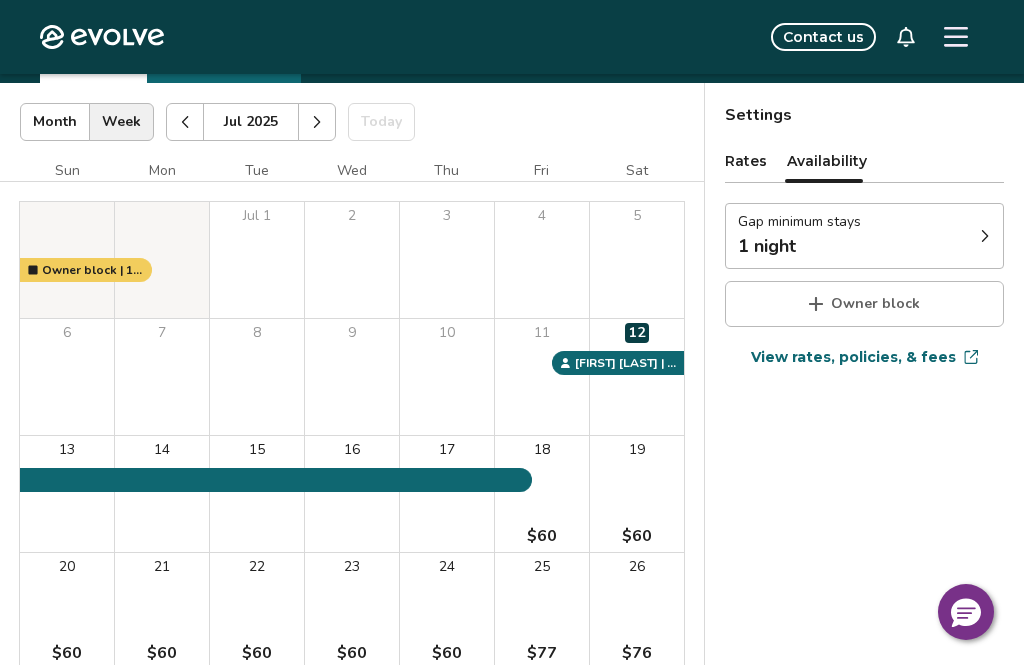 click on "View rates, policies, & fees" at bounding box center [853, 357] 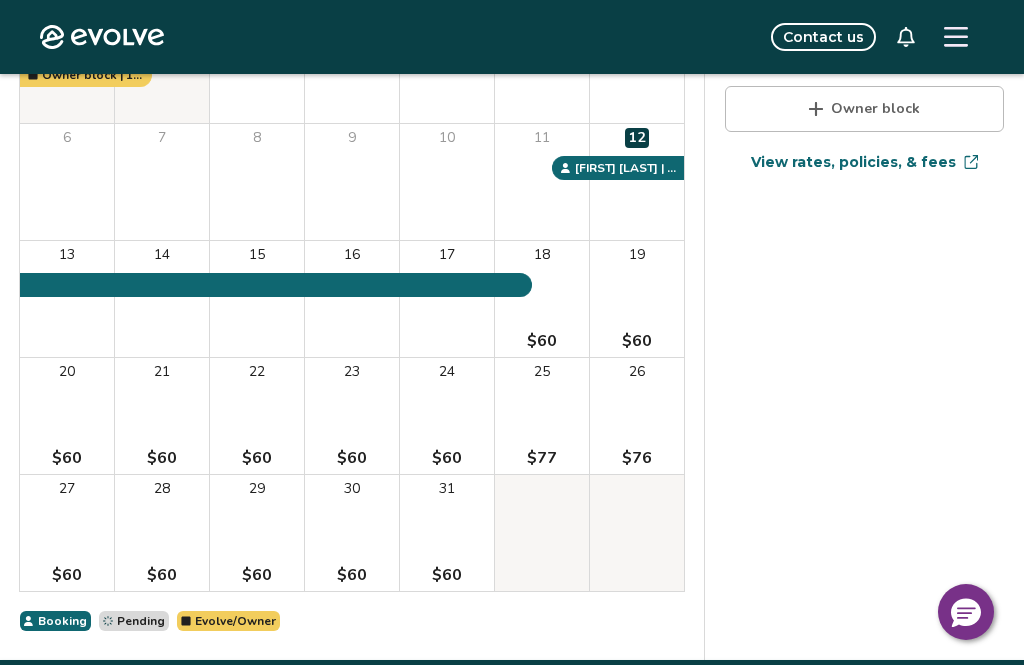 scroll, scrollTop: 305, scrollLeft: 0, axis: vertical 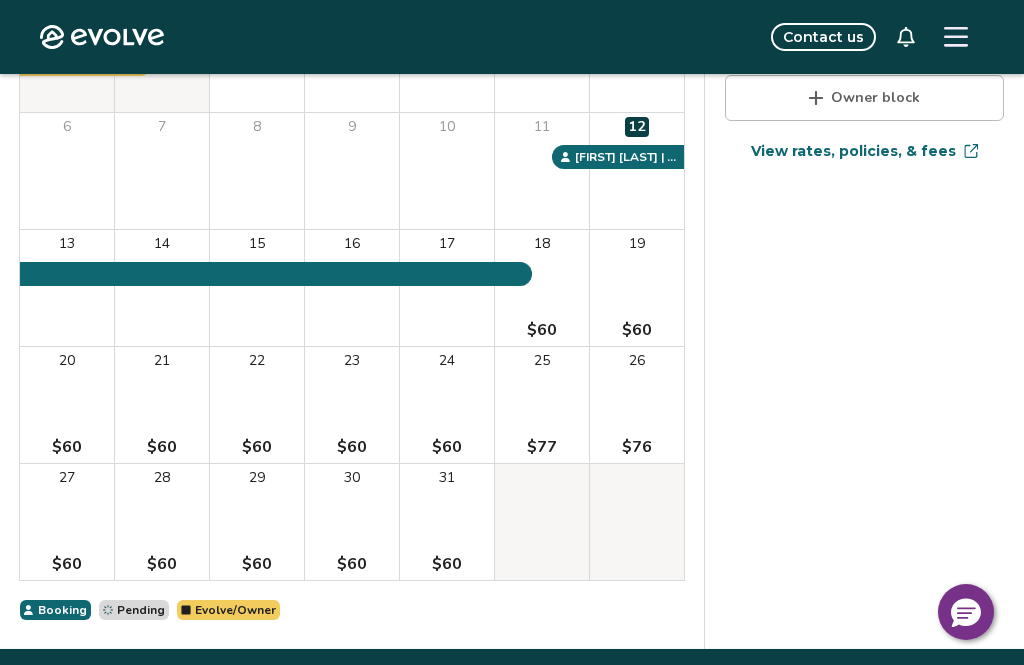 click on "Pending" at bounding box center (141, 610) 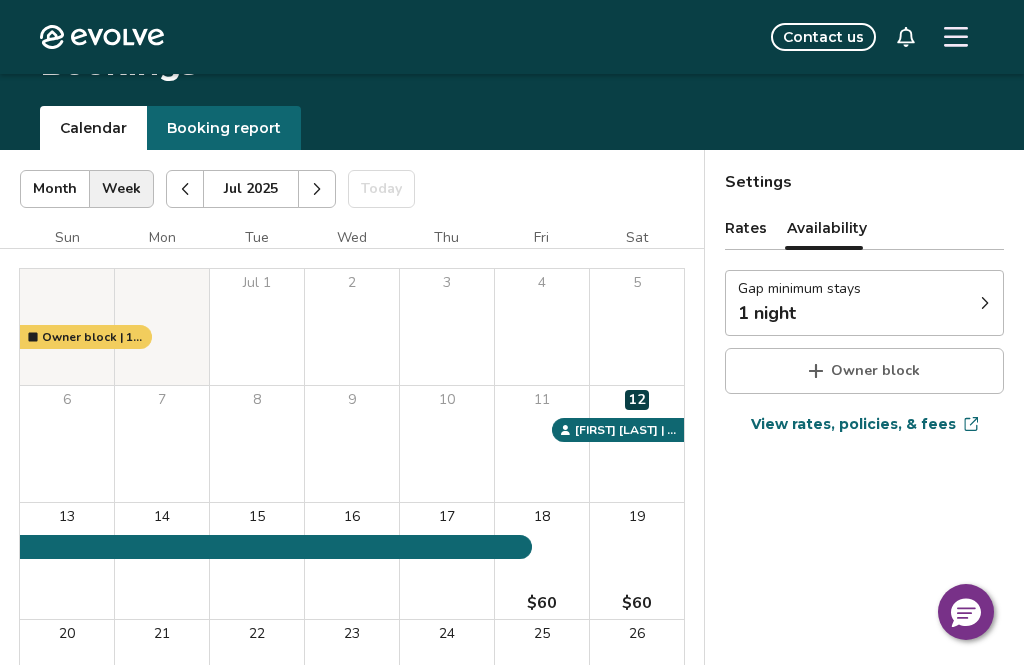 scroll, scrollTop: 0, scrollLeft: 0, axis: both 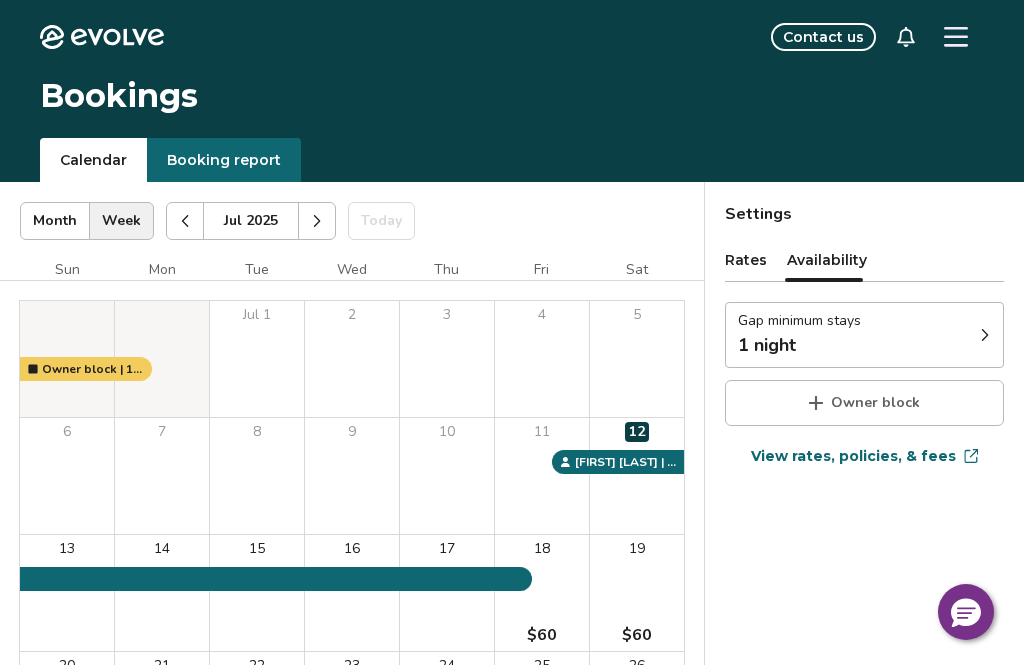 click at bounding box center [317, 221] 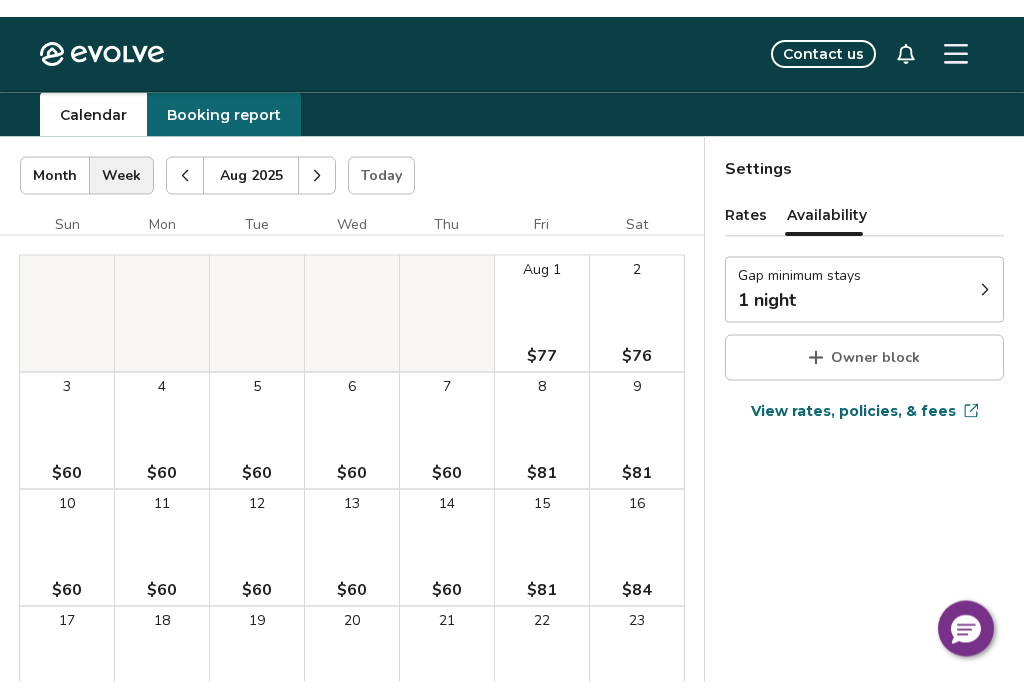 scroll, scrollTop: 0, scrollLeft: 0, axis: both 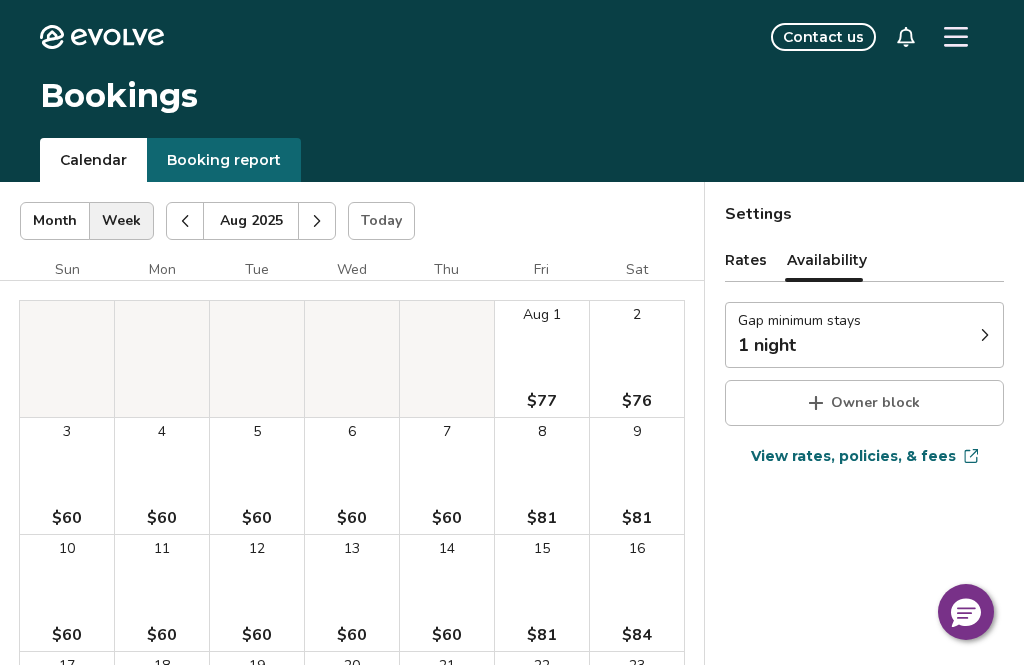 click at bounding box center [185, 221] 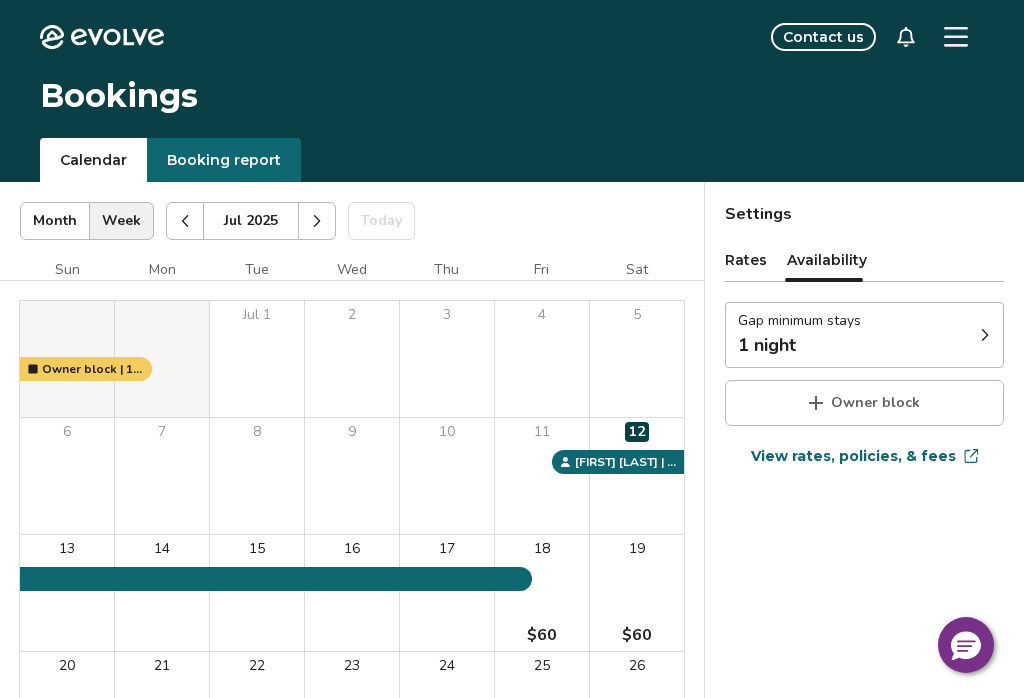 click on "Settings Rates Availability Gap minimum stays 1 night Owner block View rates, policies, & fees Gap minimum stays Enable to reduce your minimum stay for gaps between bookings and blocks. Enable Minimum   * * nights Enter a number between 1-3 nights. Once disabled, this minimum will be deactivated within 24 hours, making your next lowest minimum rule apply." at bounding box center [864, 568] 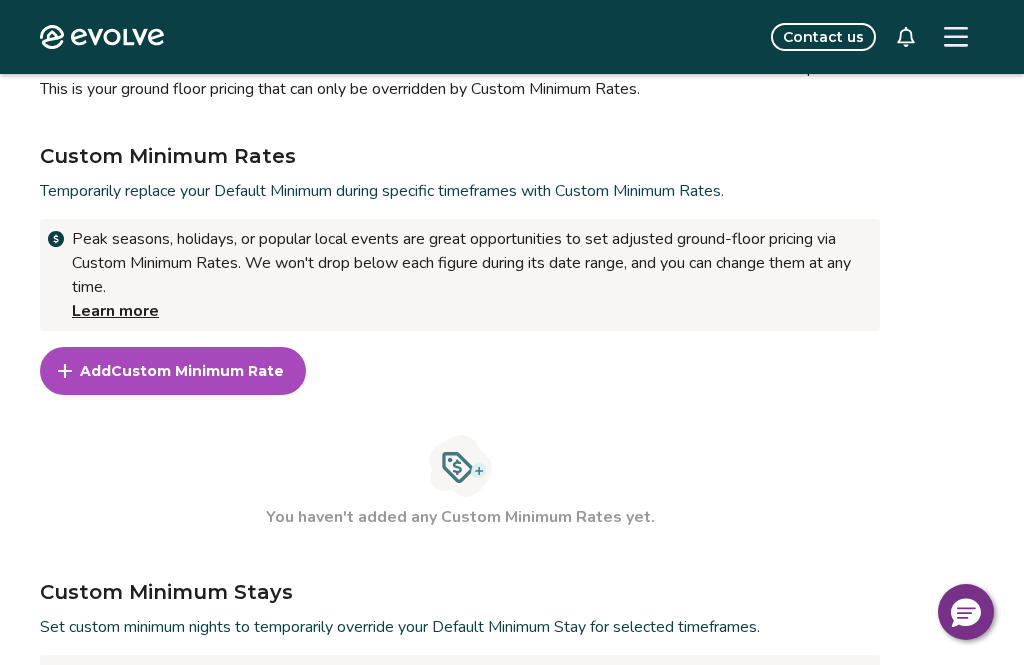 scroll, scrollTop: 614, scrollLeft: 0, axis: vertical 